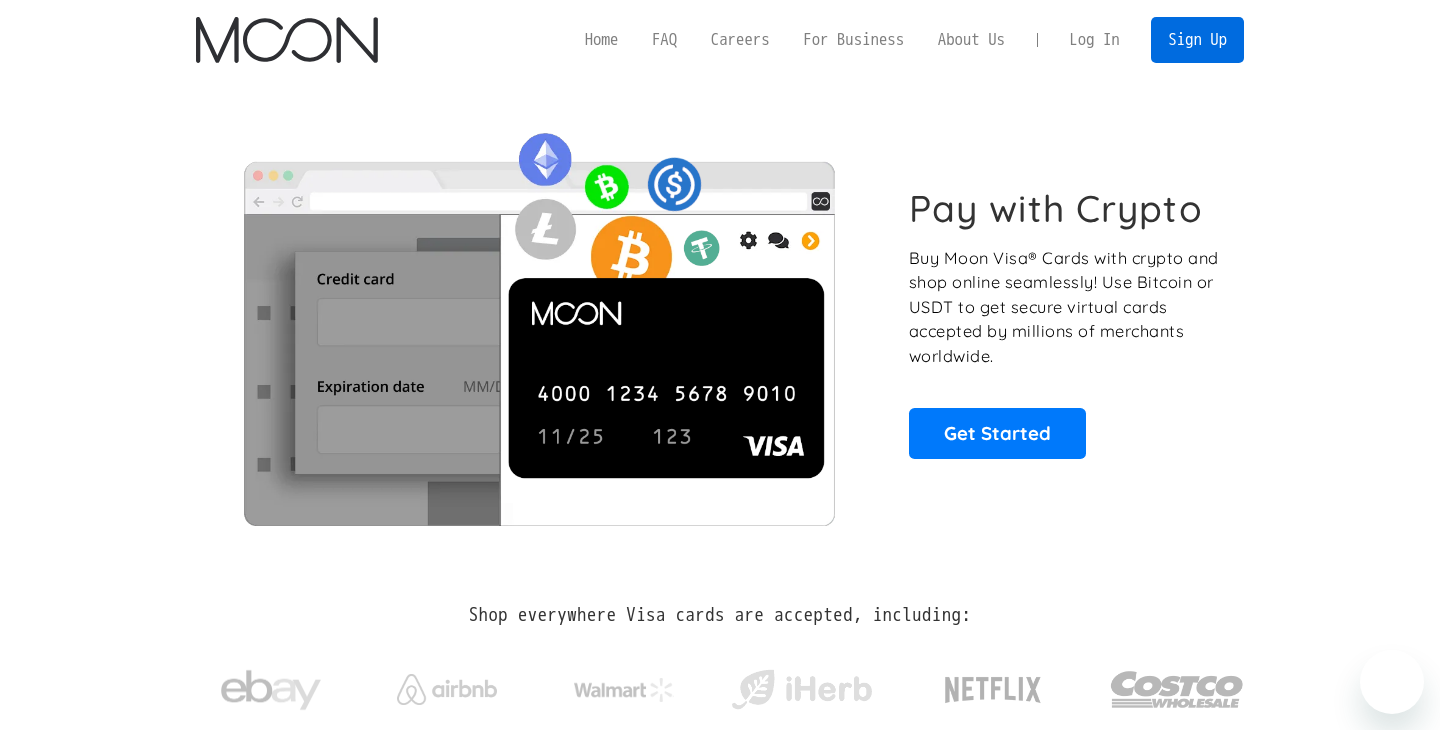 scroll, scrollTop: 0, scrollLeft: 0, axis: both 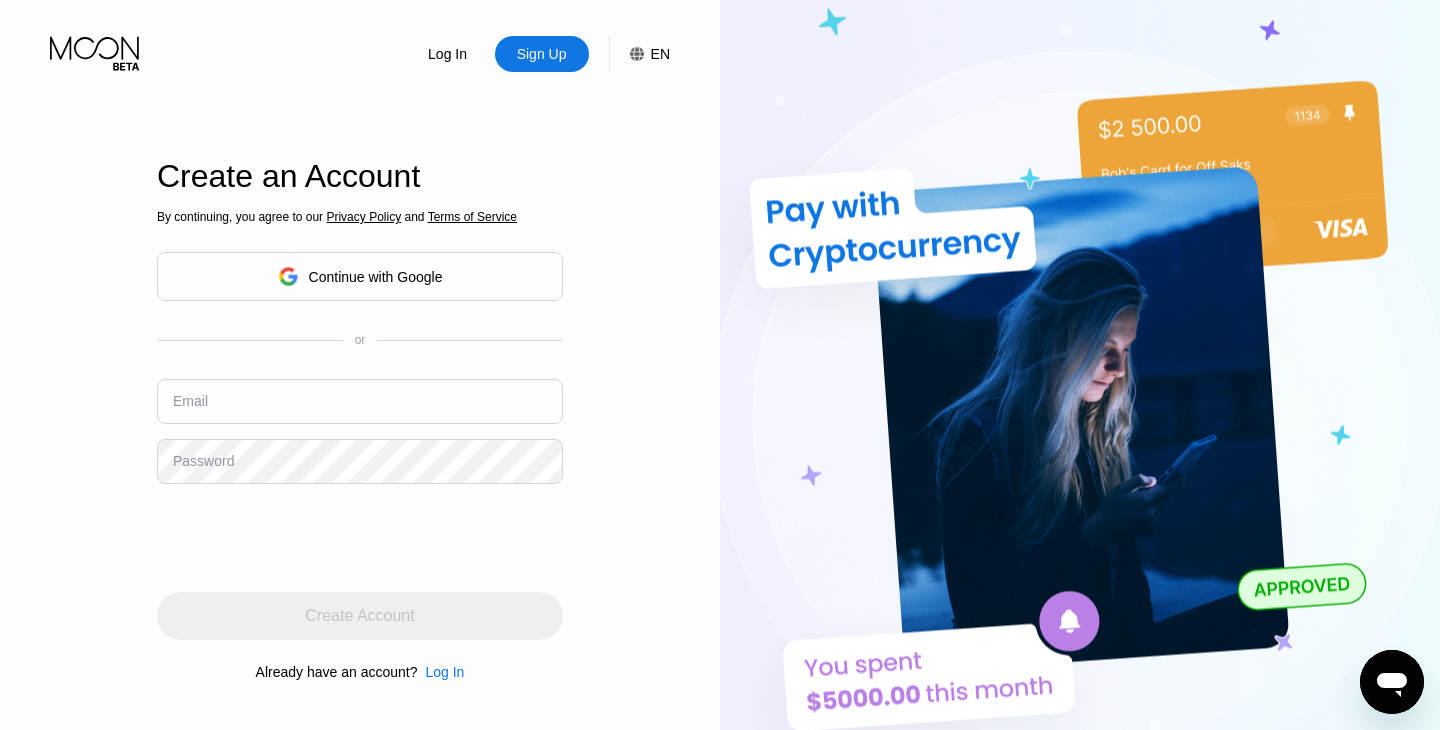 click on "Continue with Google" at bounding box center (376, 277) 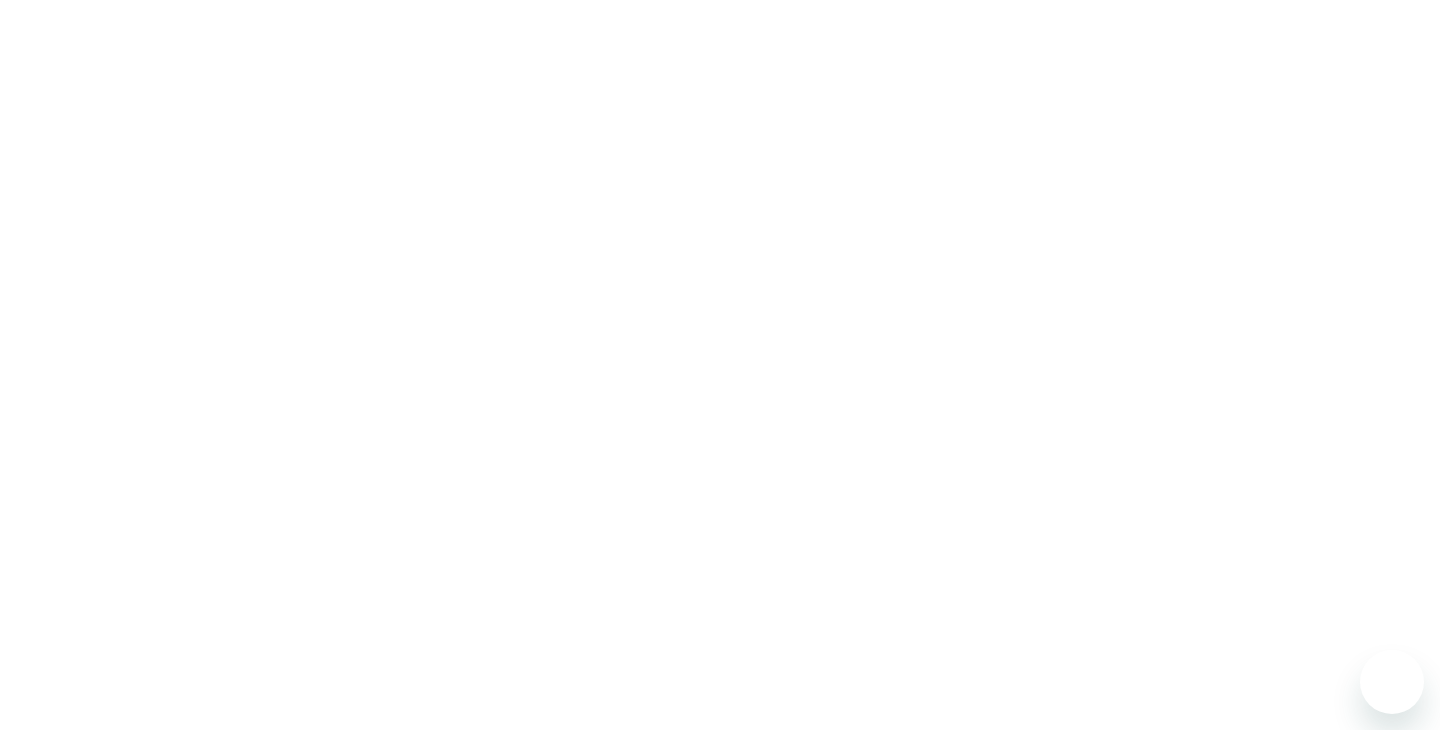 scroll, scrollTop: 0, scrollLeft: 0, axis: both 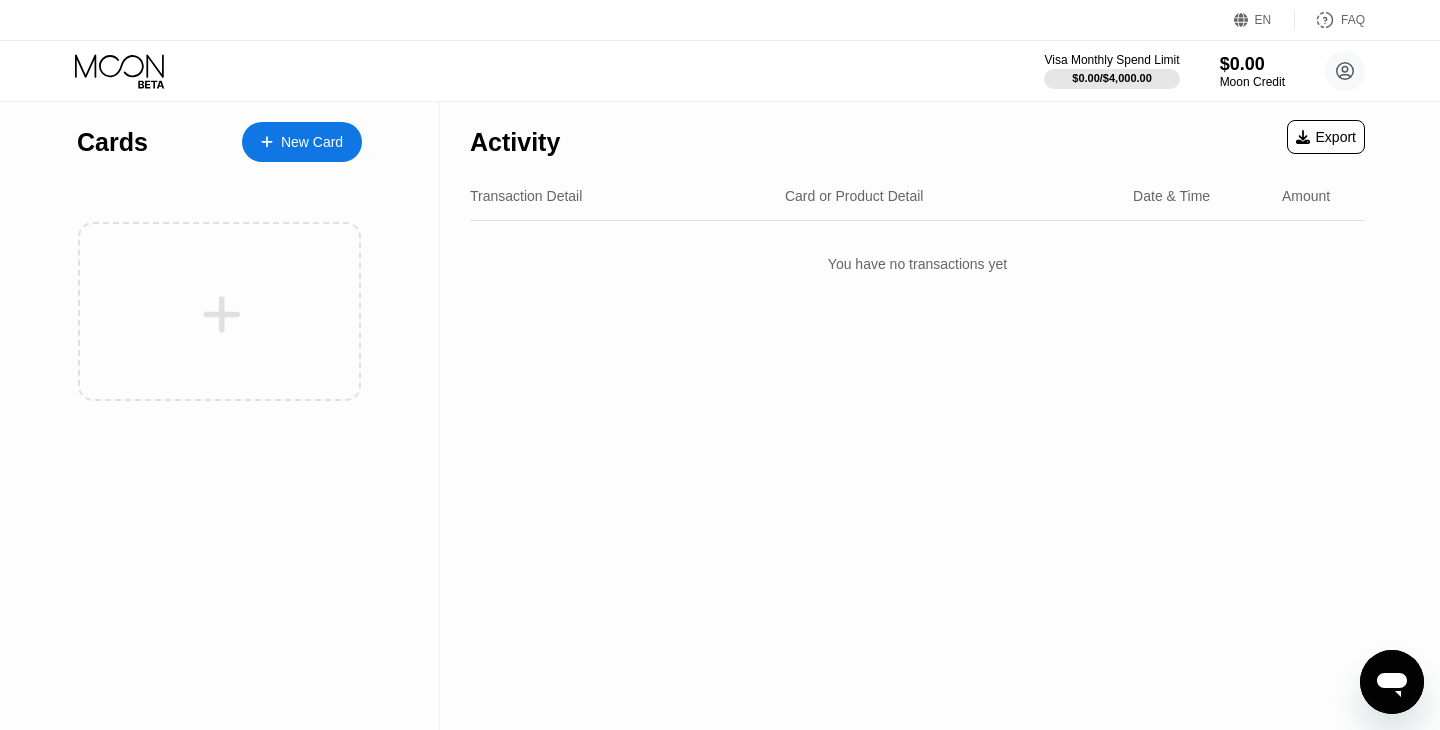 click on "New Card" at bounding box center (312, 142) 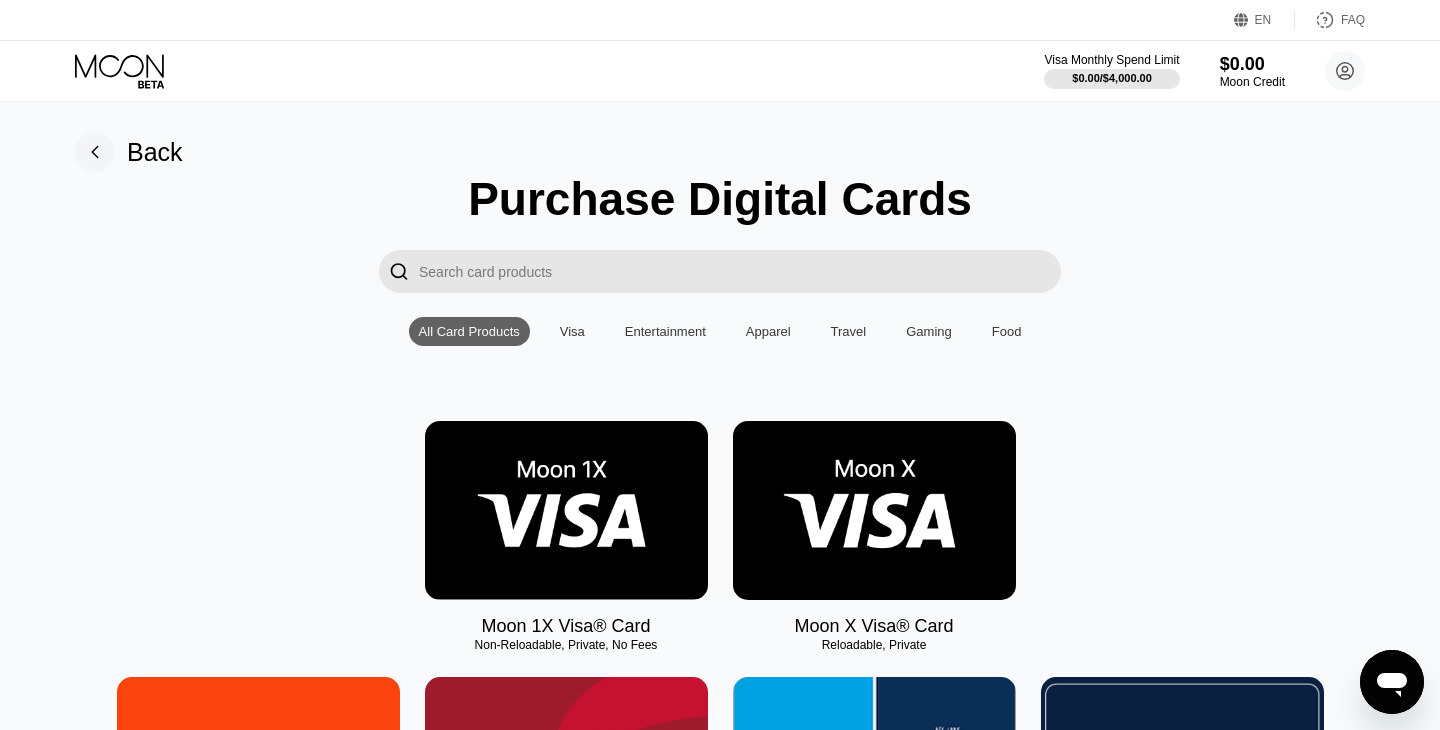 scroll, scrollTop: 0, scrollLeft: 0, axis: both 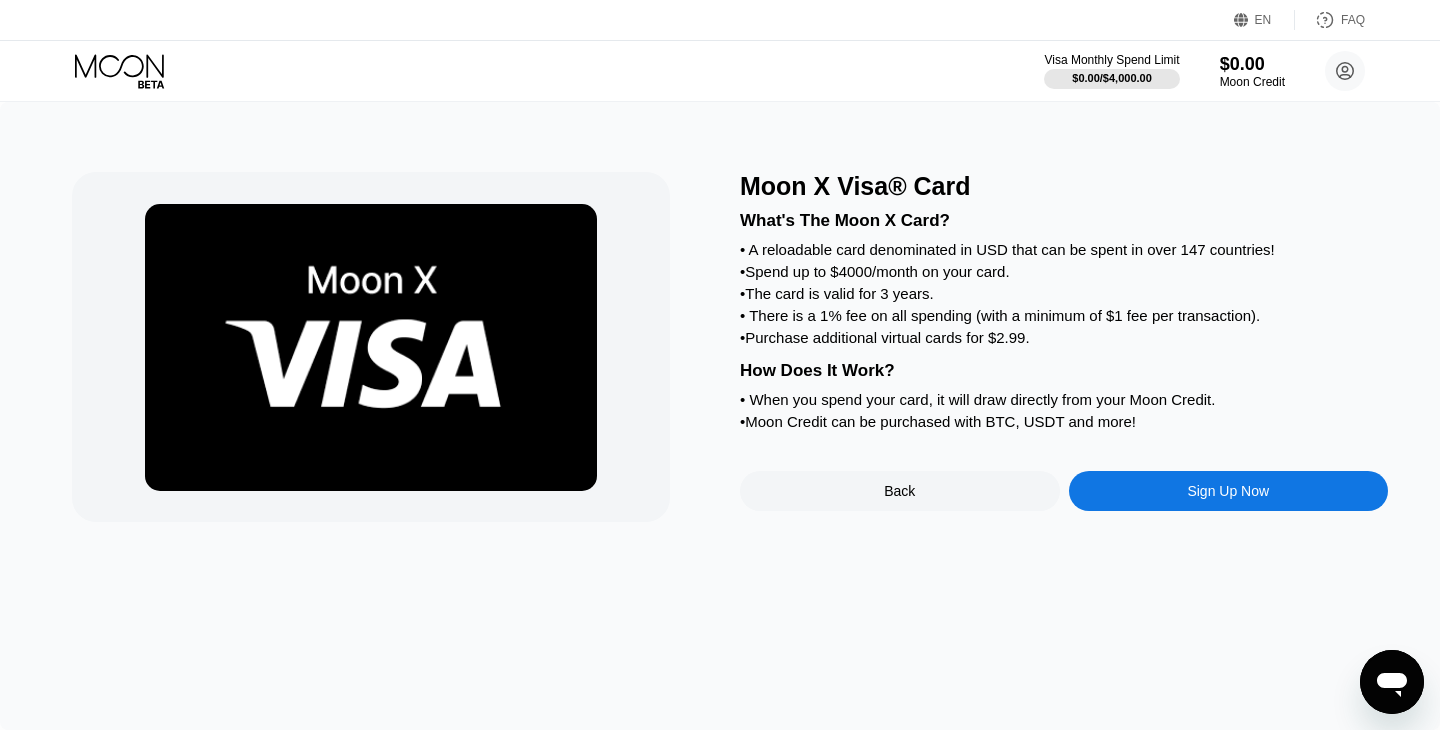 click on "Sign Up Now" at bounding box center (1228, 491) 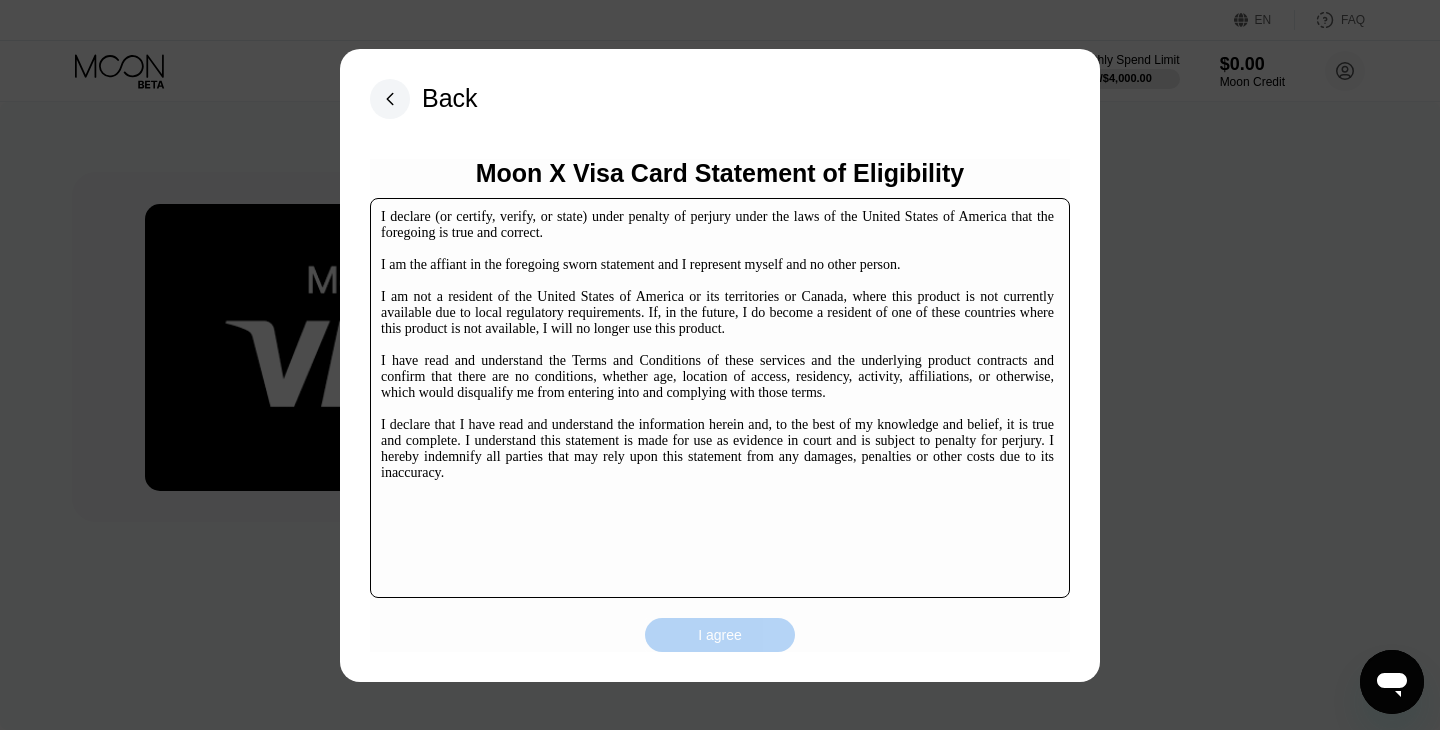 click on "I agree" at bounding box center [720, 635] 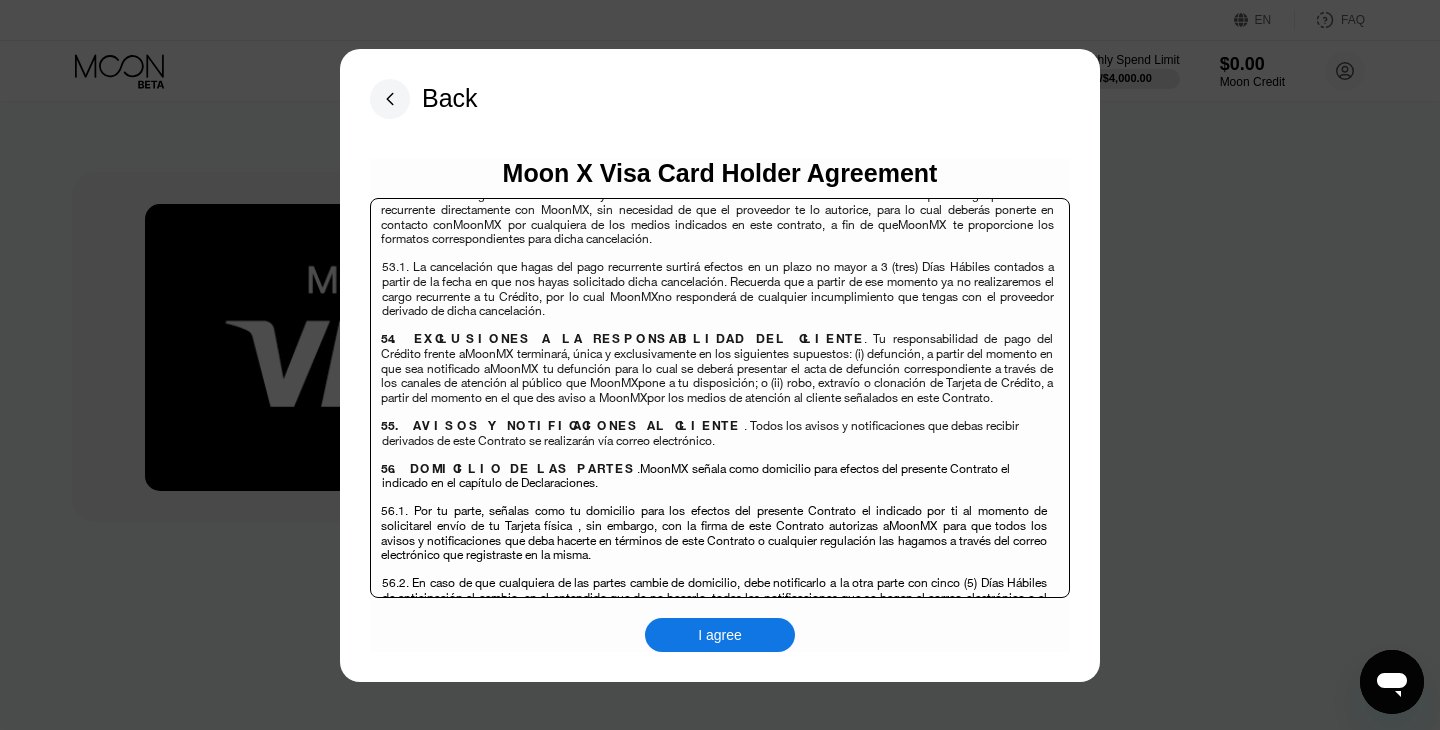 click on "I agree" at bounding box center (720, 635) 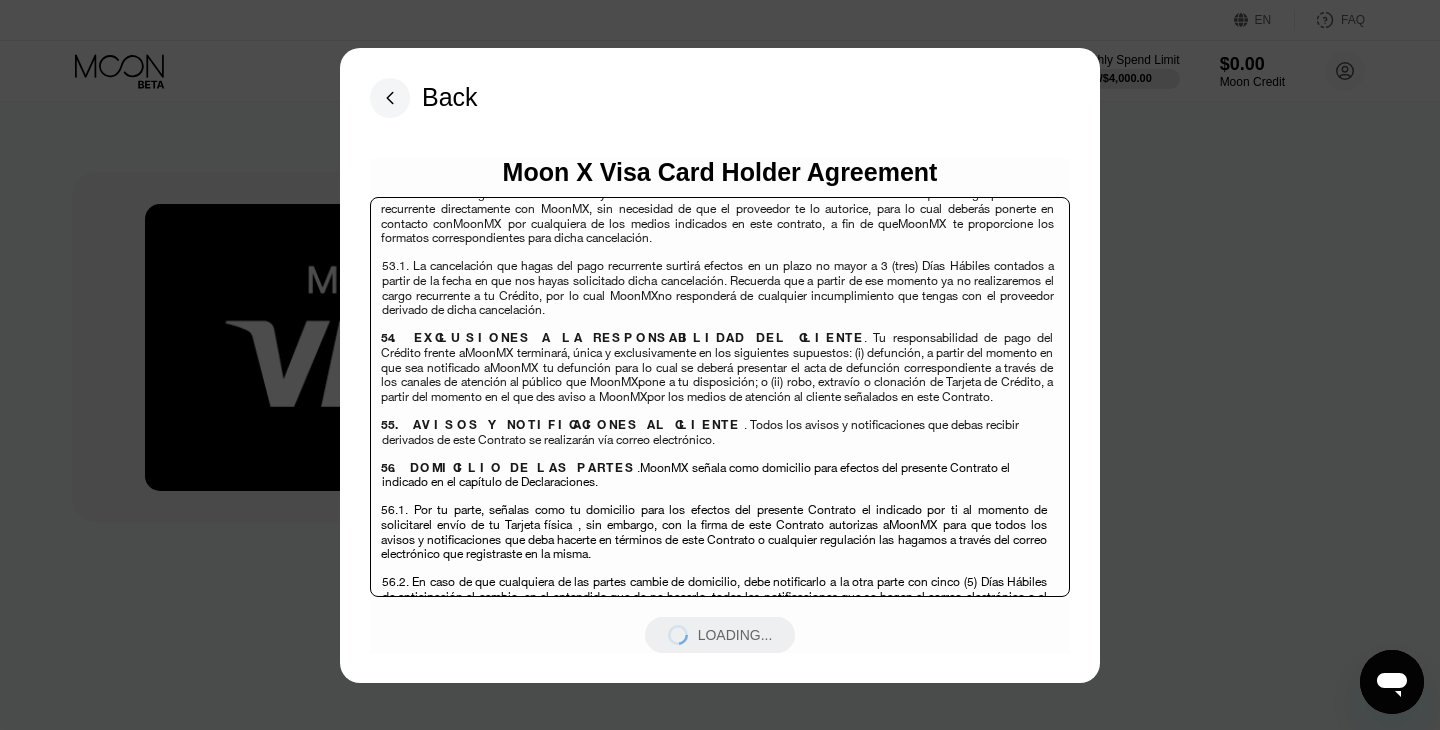 scroll, scrollTop: 13232, scrollLeft: 0, axis: vertical 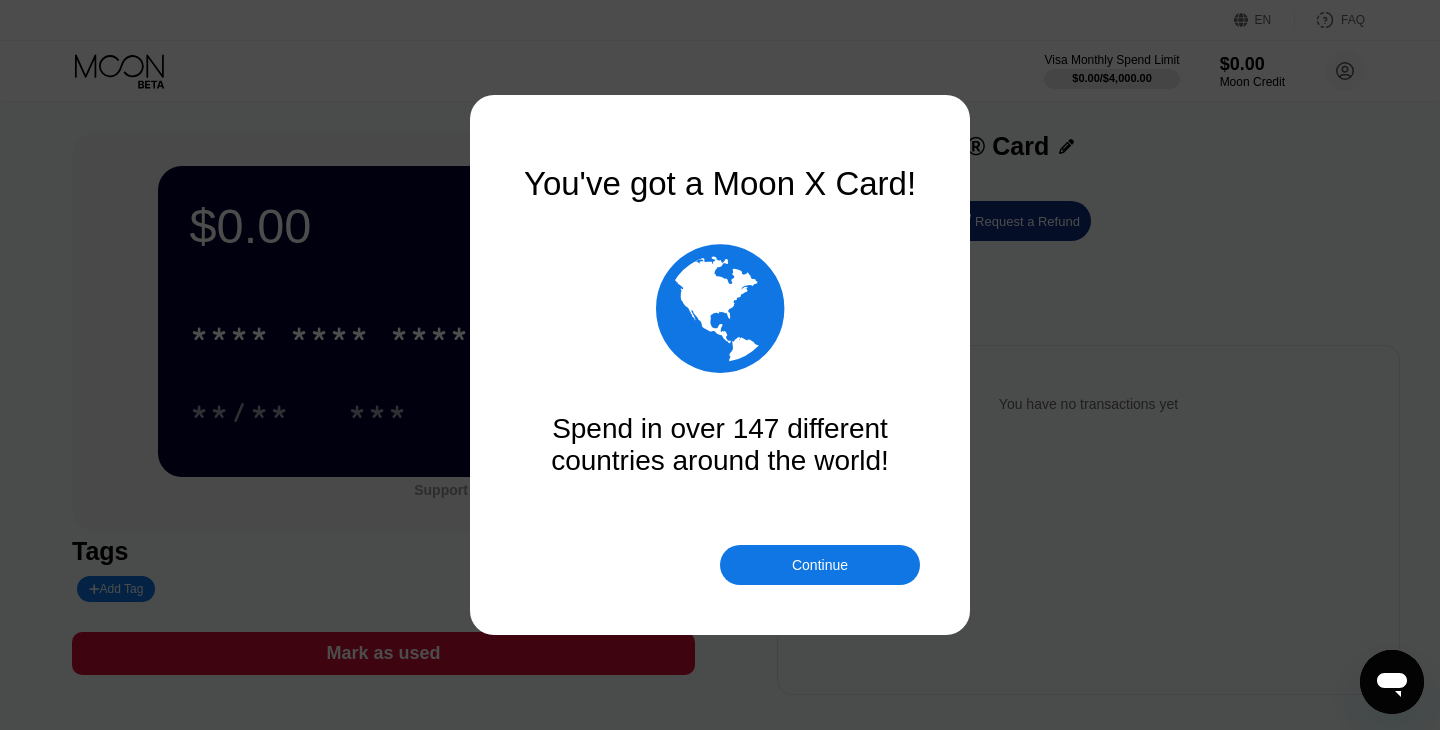 click on "Continue" at bounding box center [820, 565] 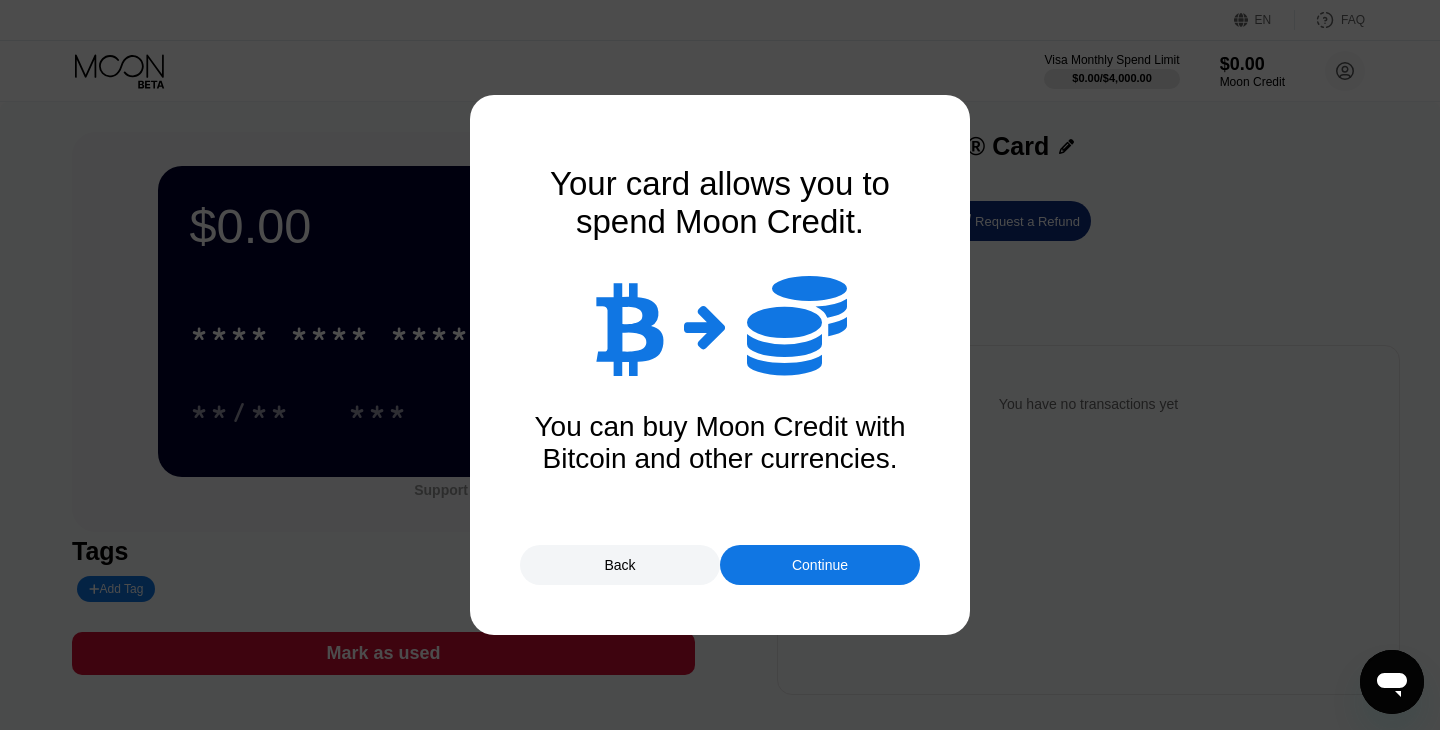 click on "Continue" at bounding box center (820, 565) 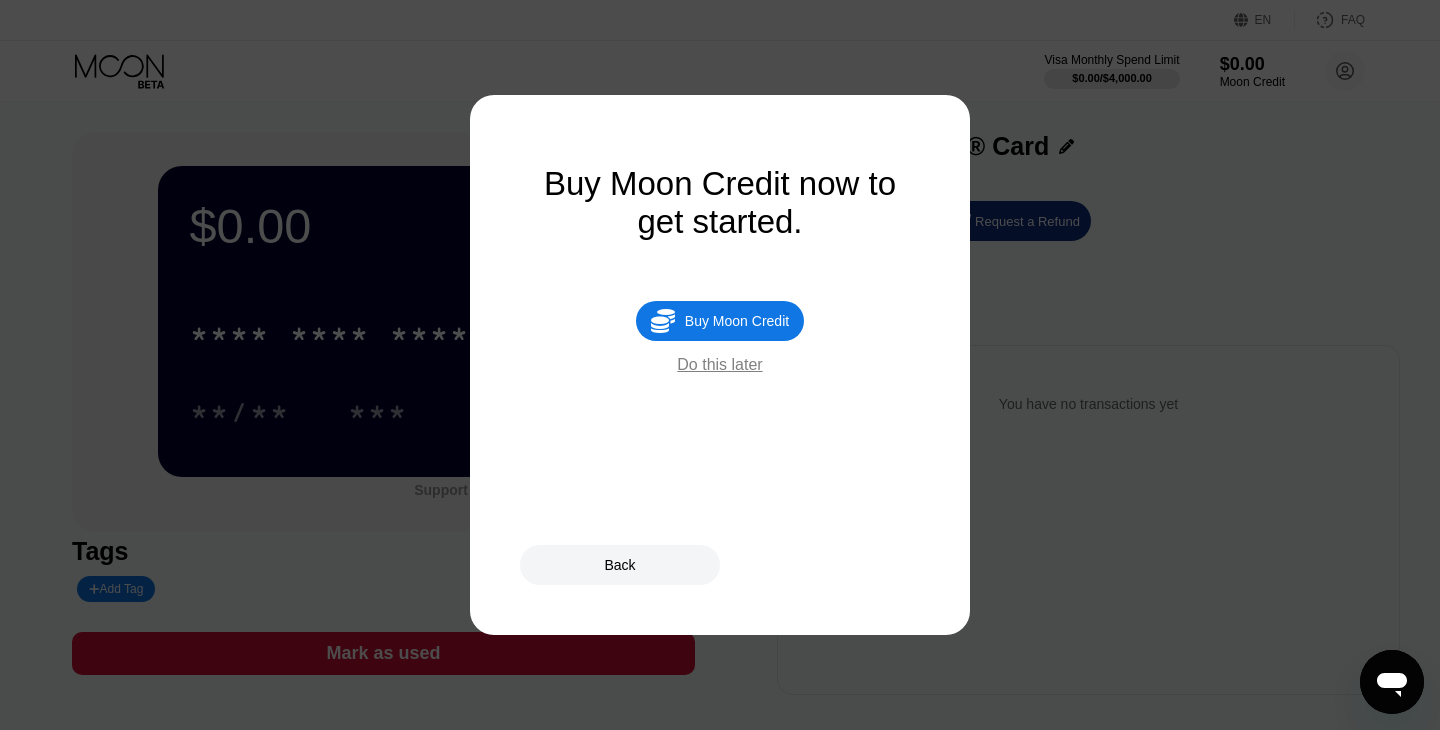 drag, startPoint x: 757, startPoint y: 319, endPoint x: 767, endPoint y: 321, distance: 10.198039 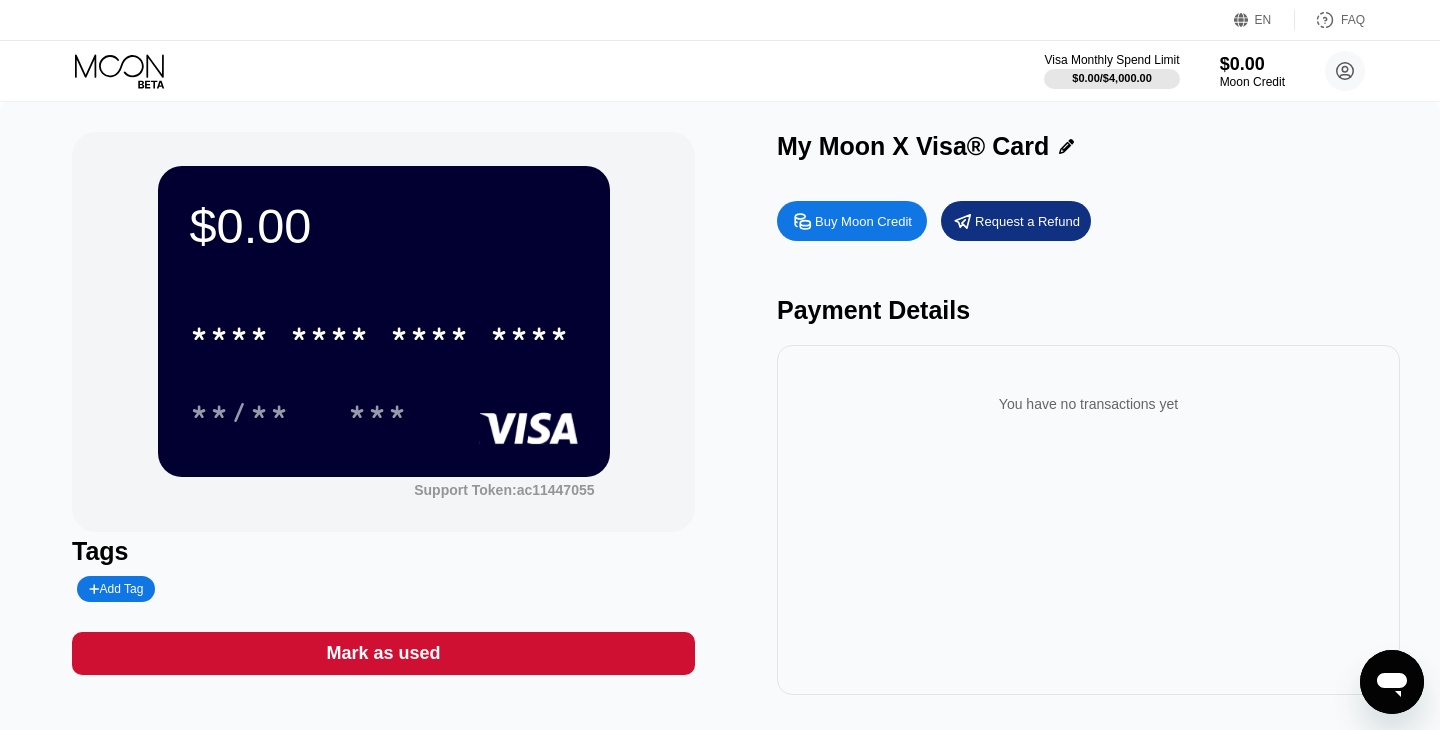 click on "Buy Moon Credit Request a Refund Payment Details You have no transactions yet" at bounding box center (1088, 443) 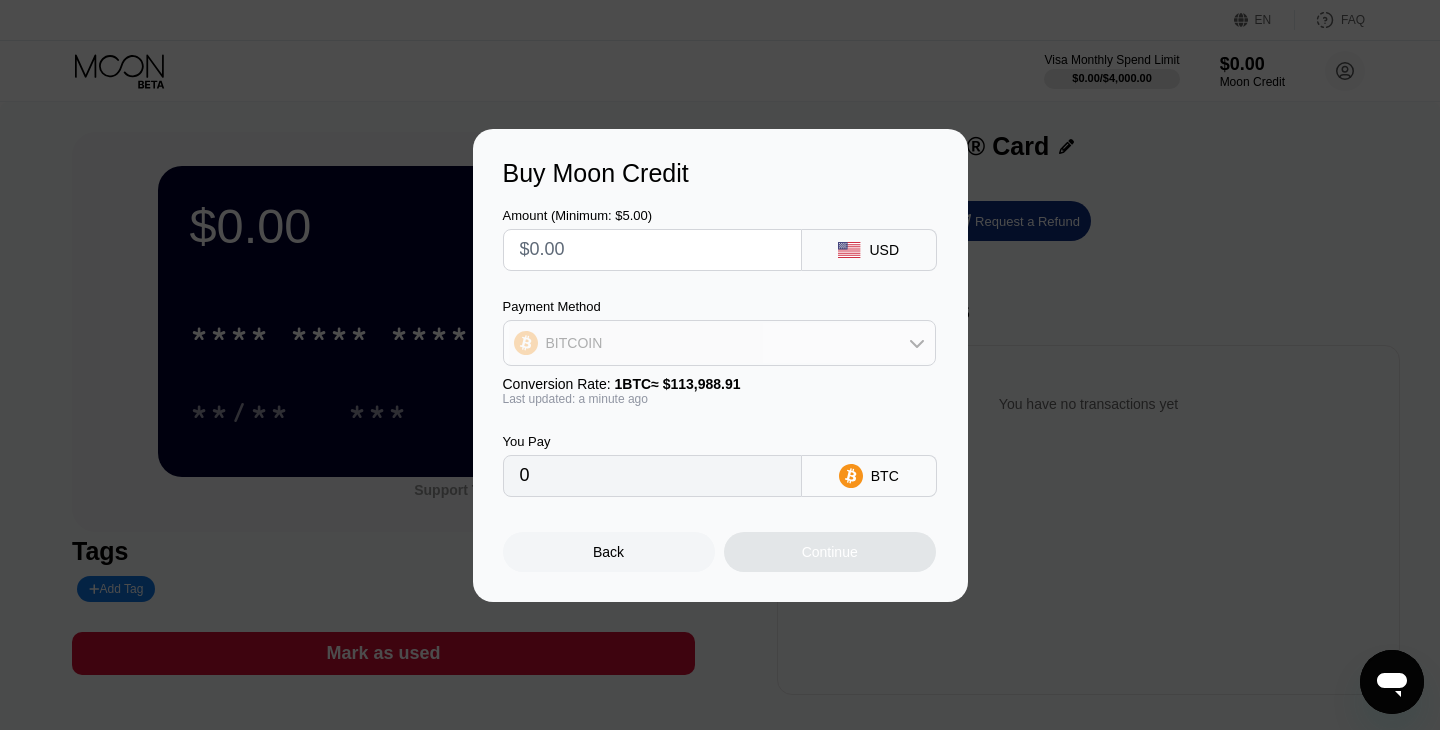 click on "BITCOIN" at bounding box center (719, 343) 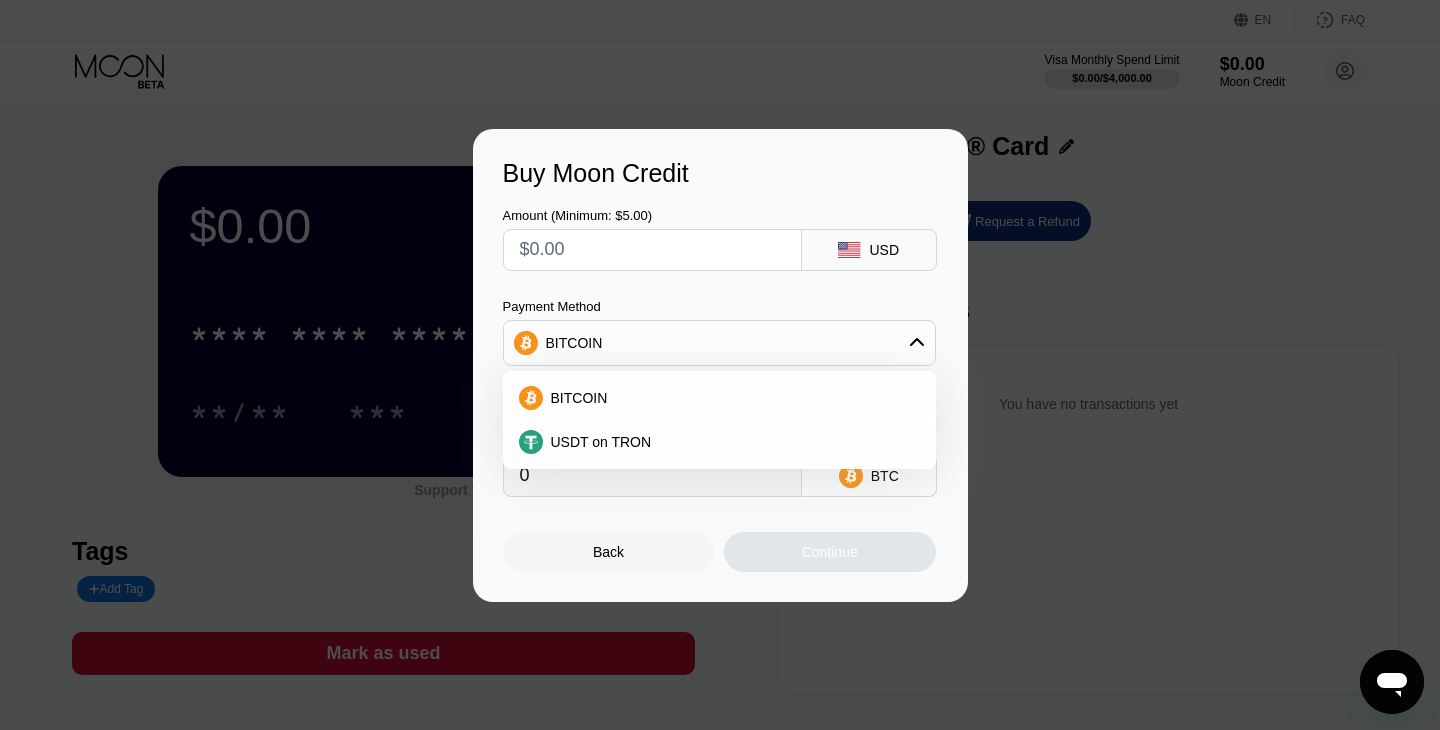 click on "Payment Method BITCOIN BITCOIN USDT on TRON" at bounding box center (719, 332) 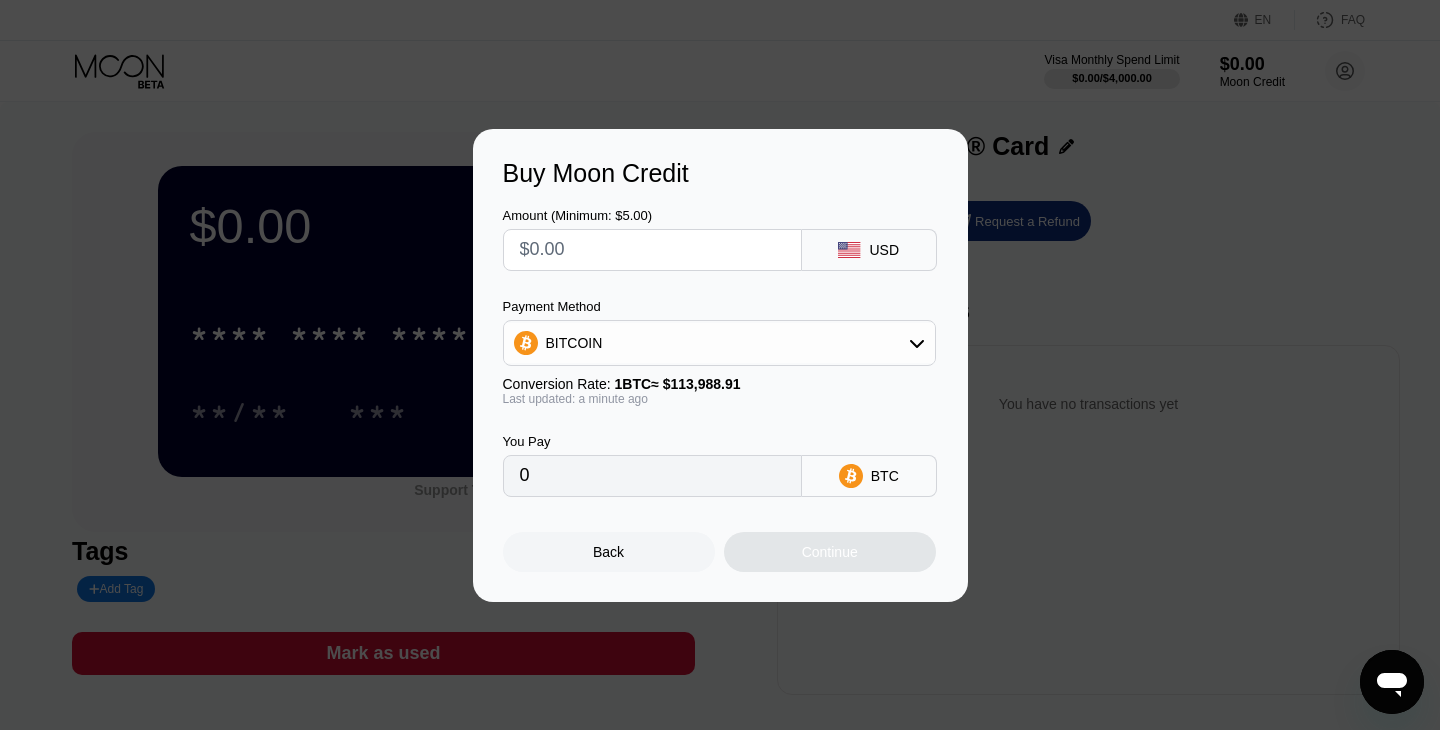 click on "Back" at bounding box center [609, 552] 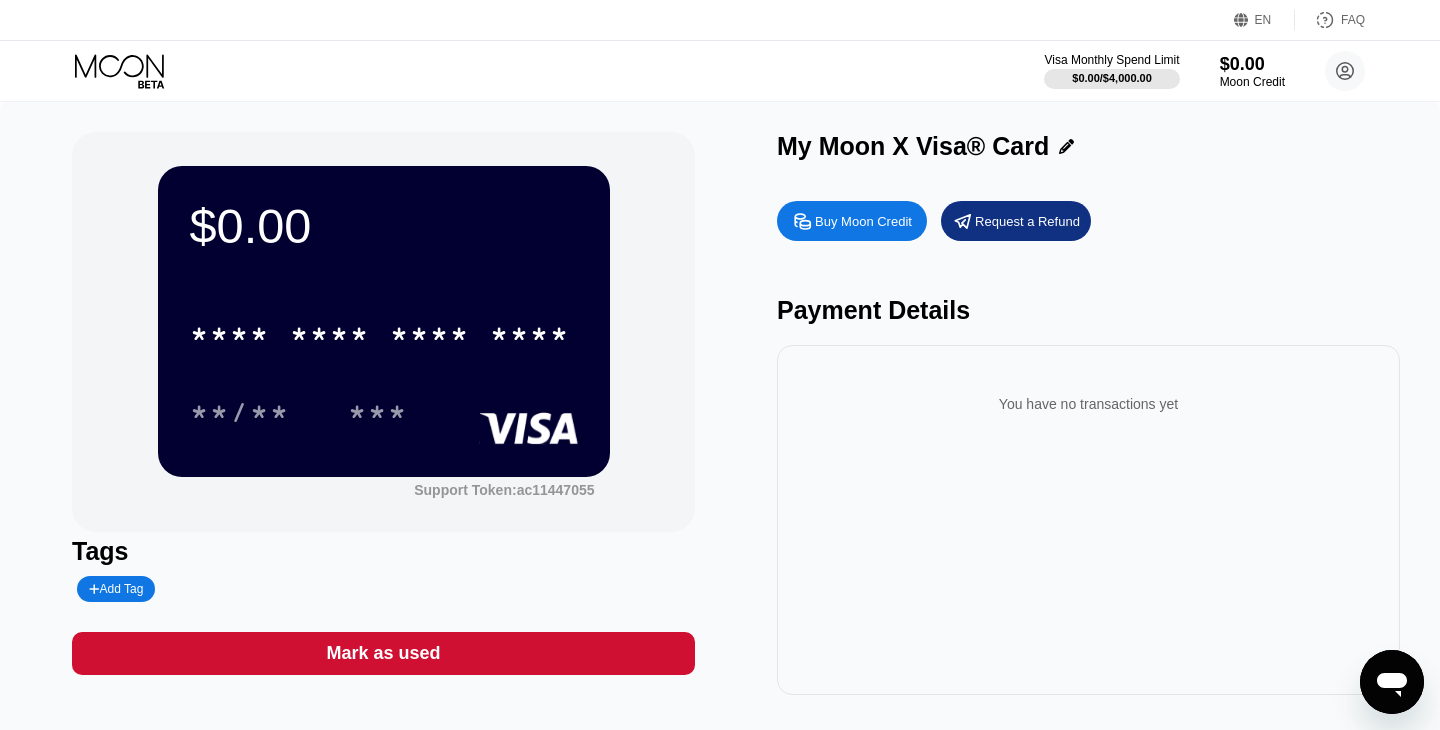 scroll, scrollTop: 0, scrollLeft: 0, axis: both 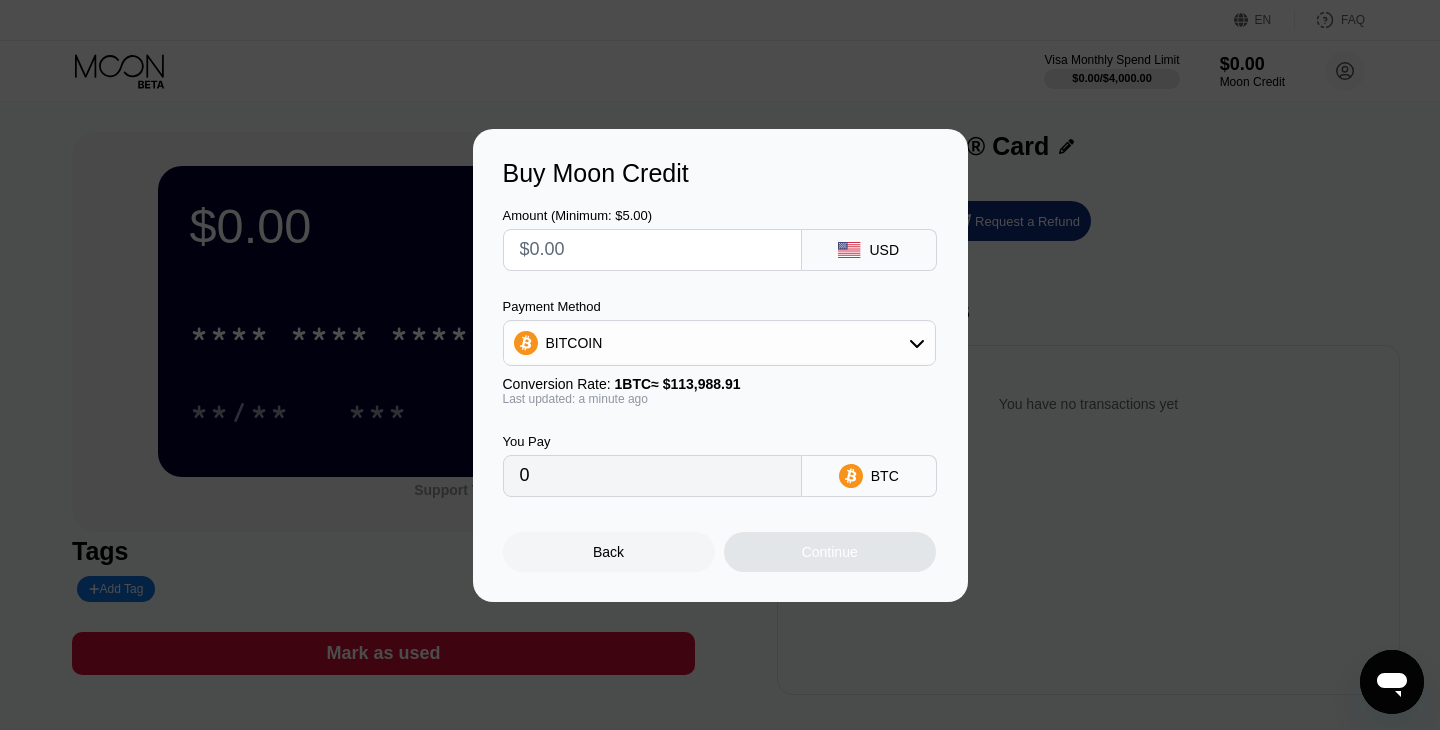 click on "BITCOIN" at bounding box center [719, 343] 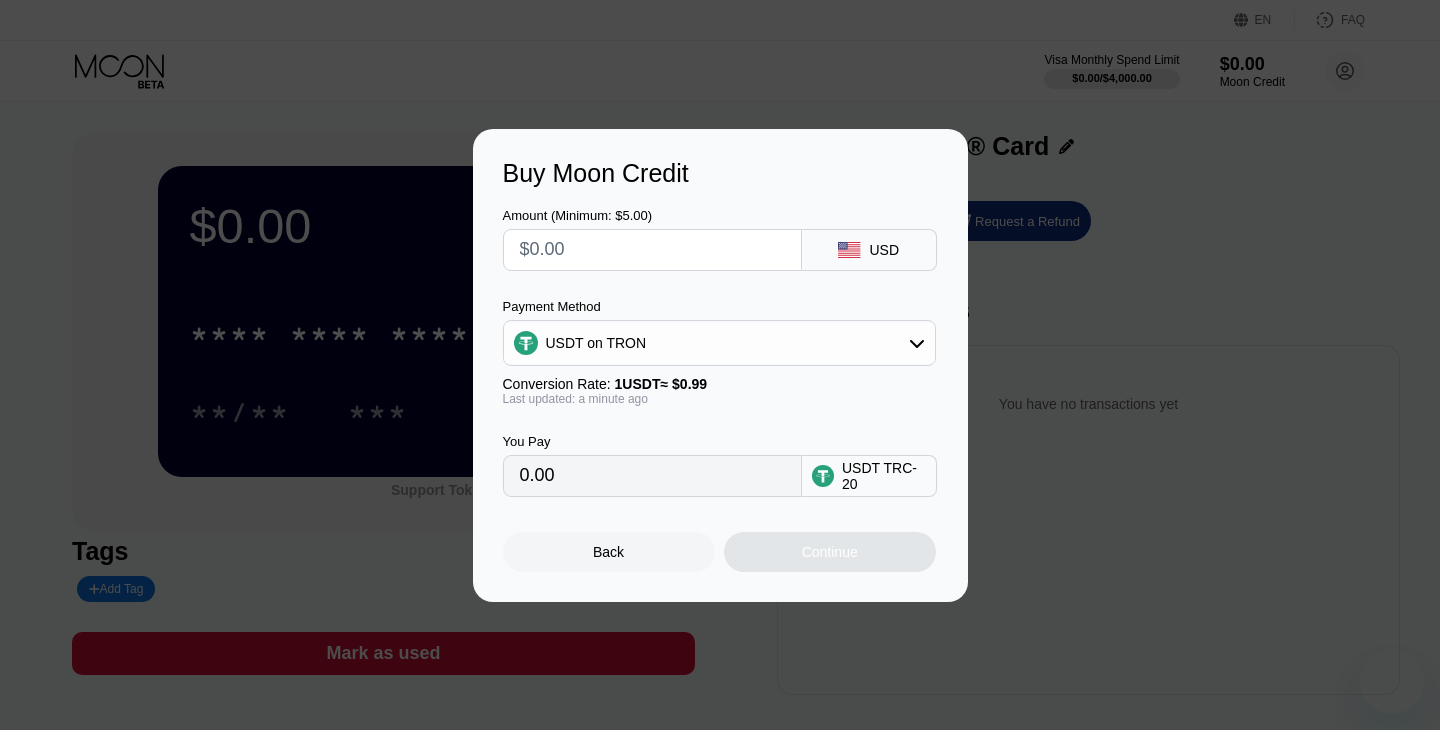 scroll, scrollTop: 0, scrollLeft: 0, axis: both 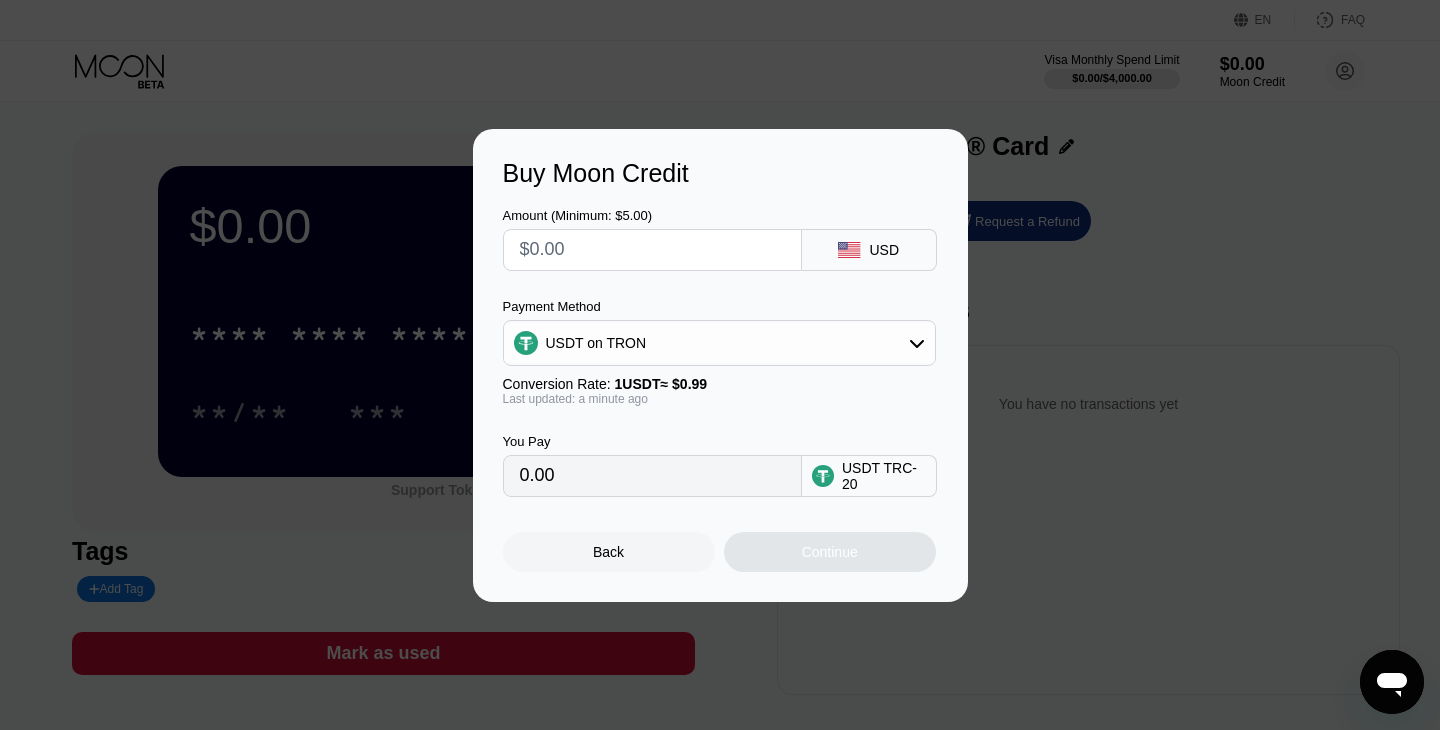 click on "0.00" at bounding box center [652, 476] 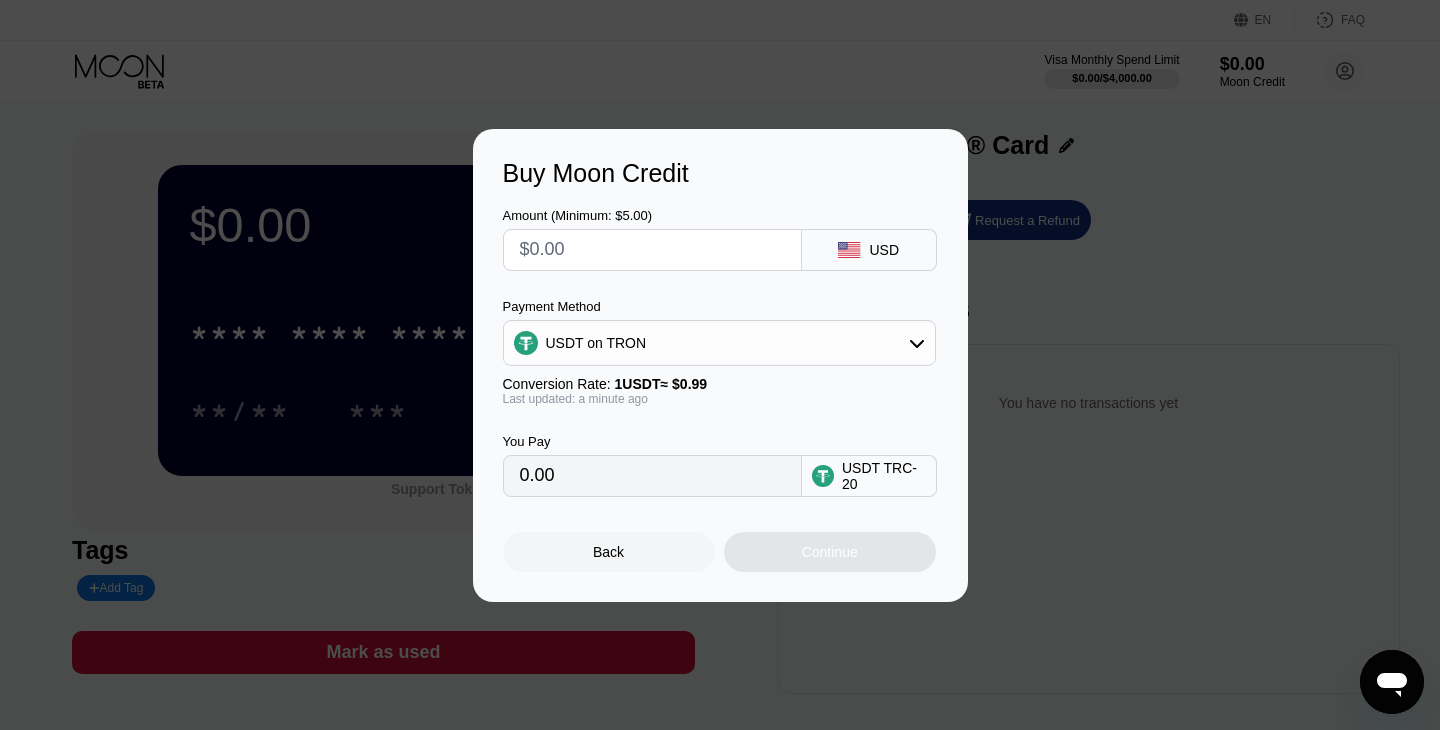 click on "0.00" at bounding box center [652, 476] 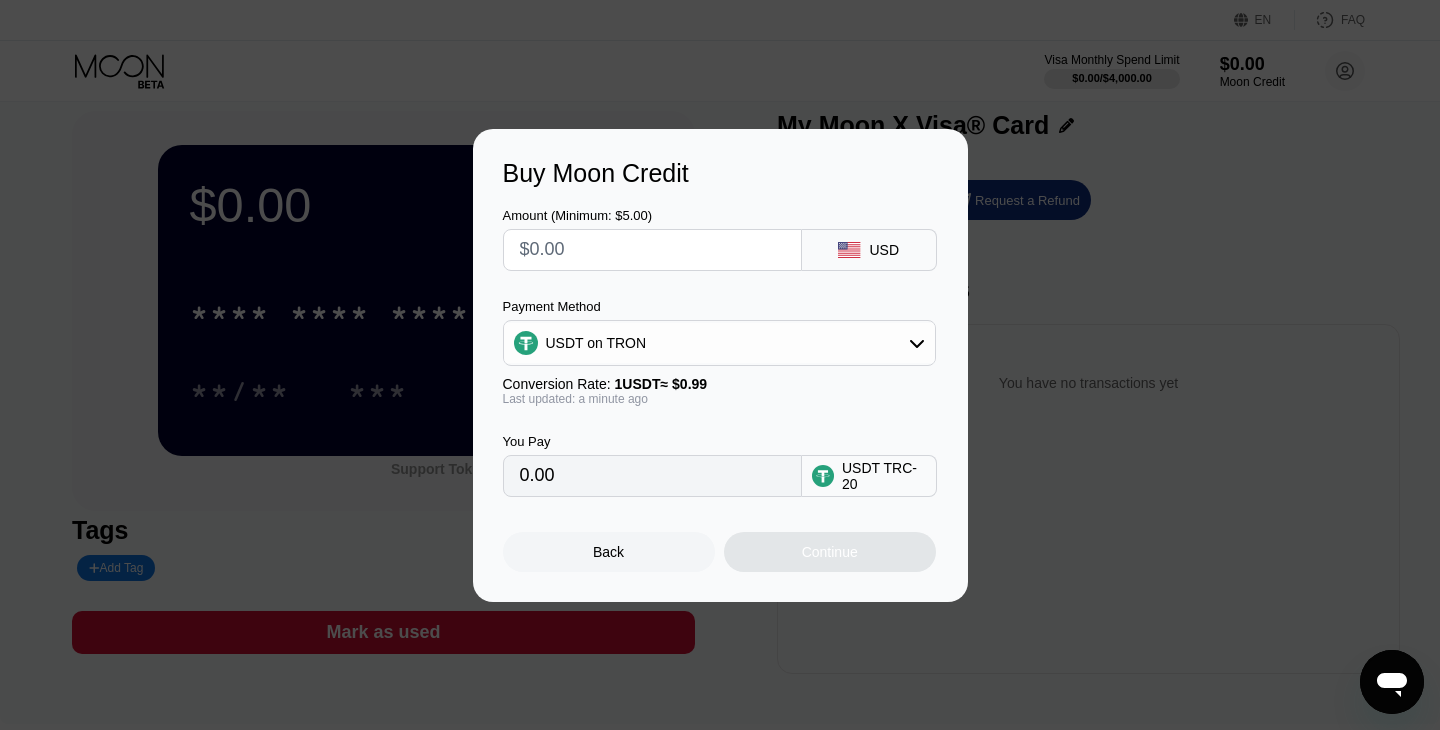click on "0.00" at bounding box center [652, 476] 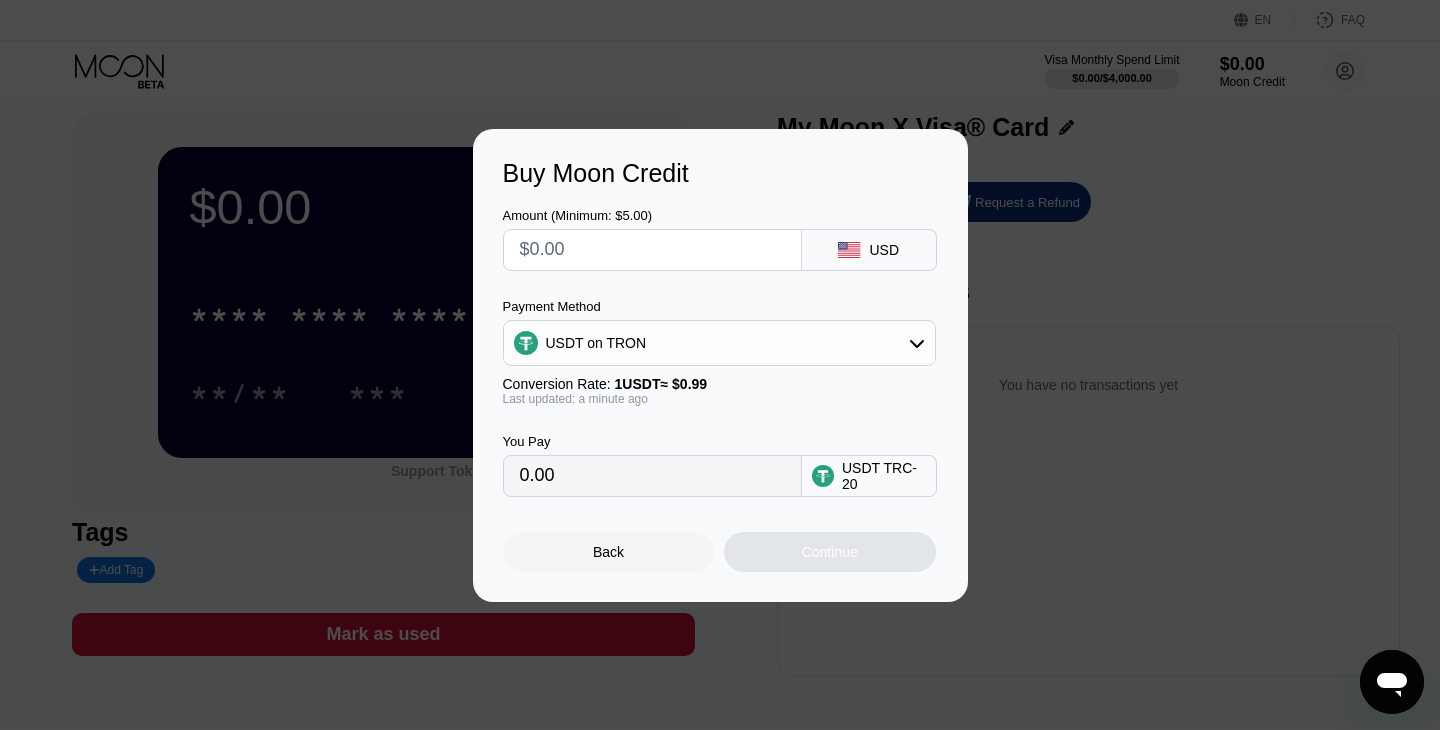 click on "0.00" at bounding box center [652, 476] 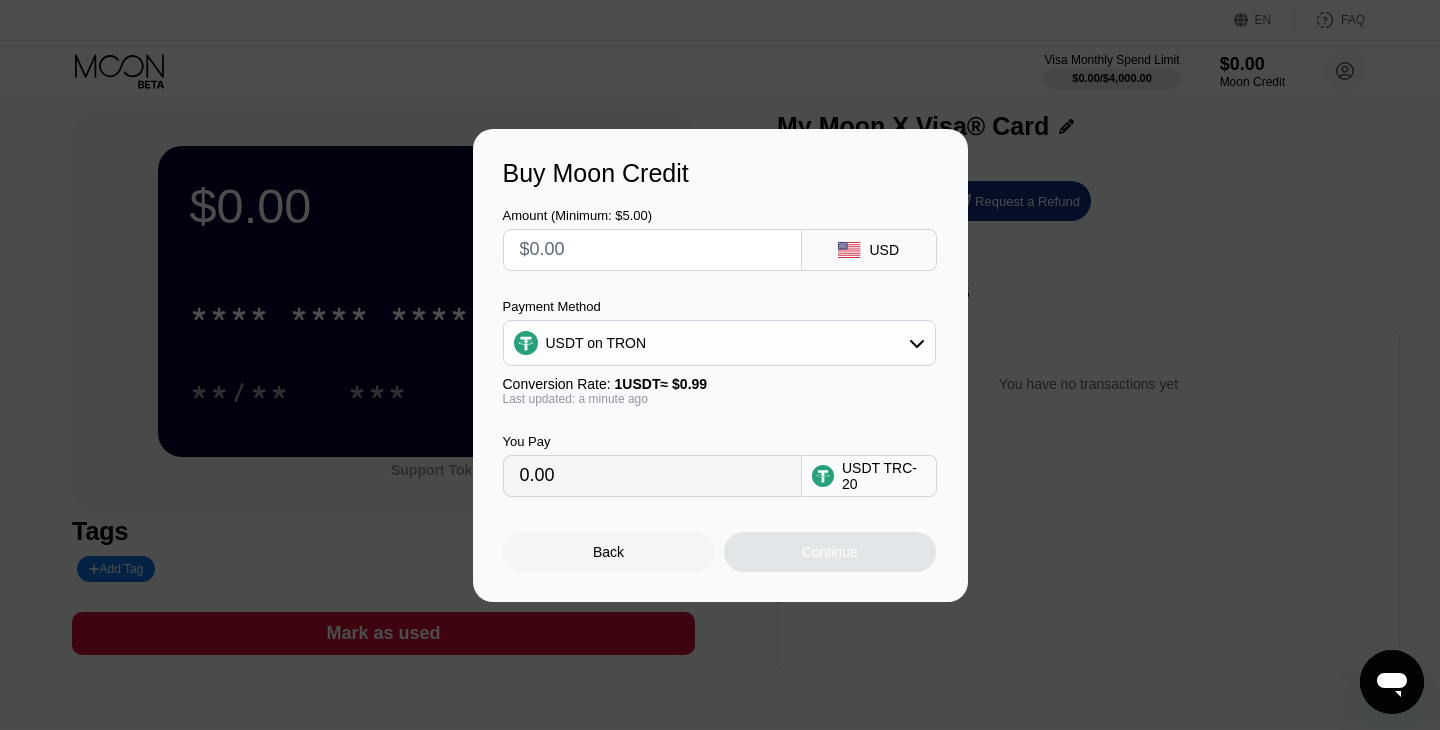 scroll, scrollTop: 16, scrollLeft: 0, axis: vertical 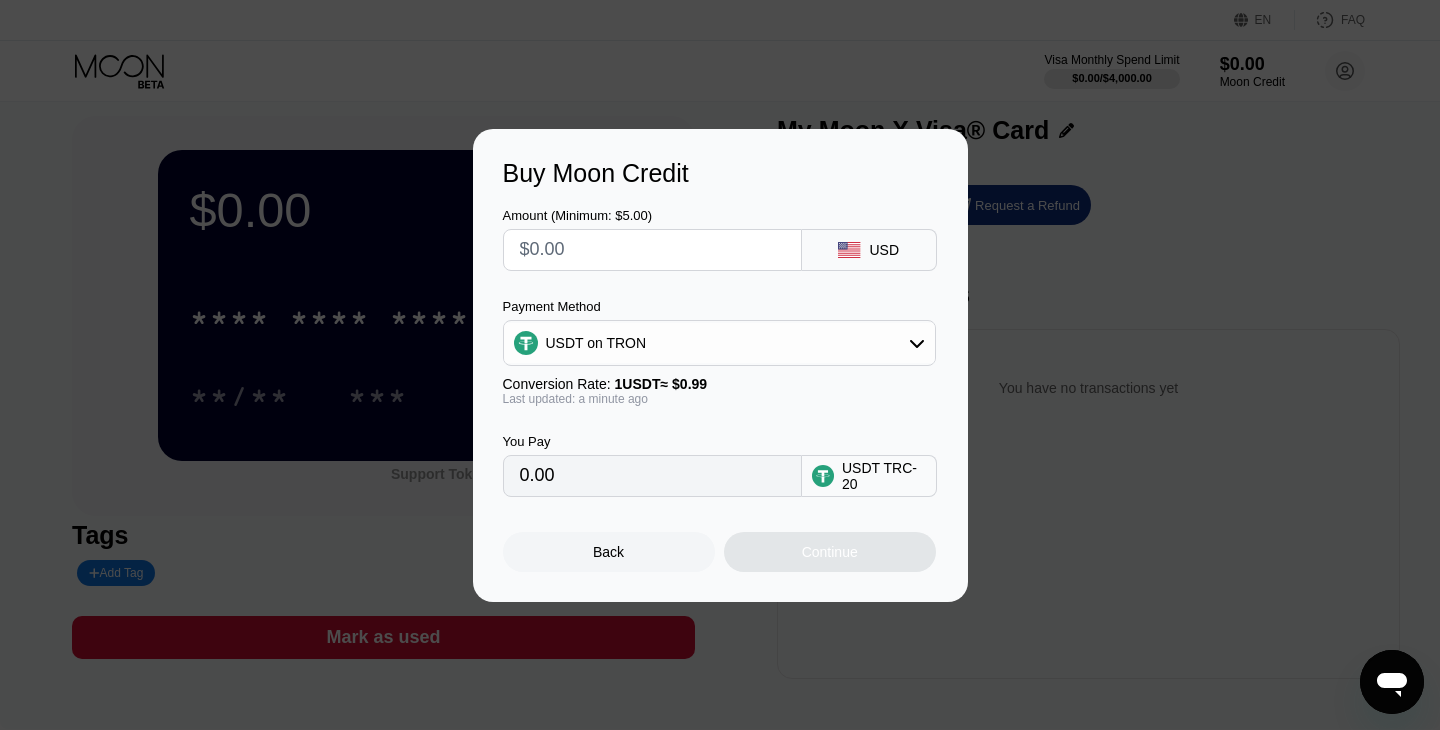click on "0.00" at bounding box center (652, 476) 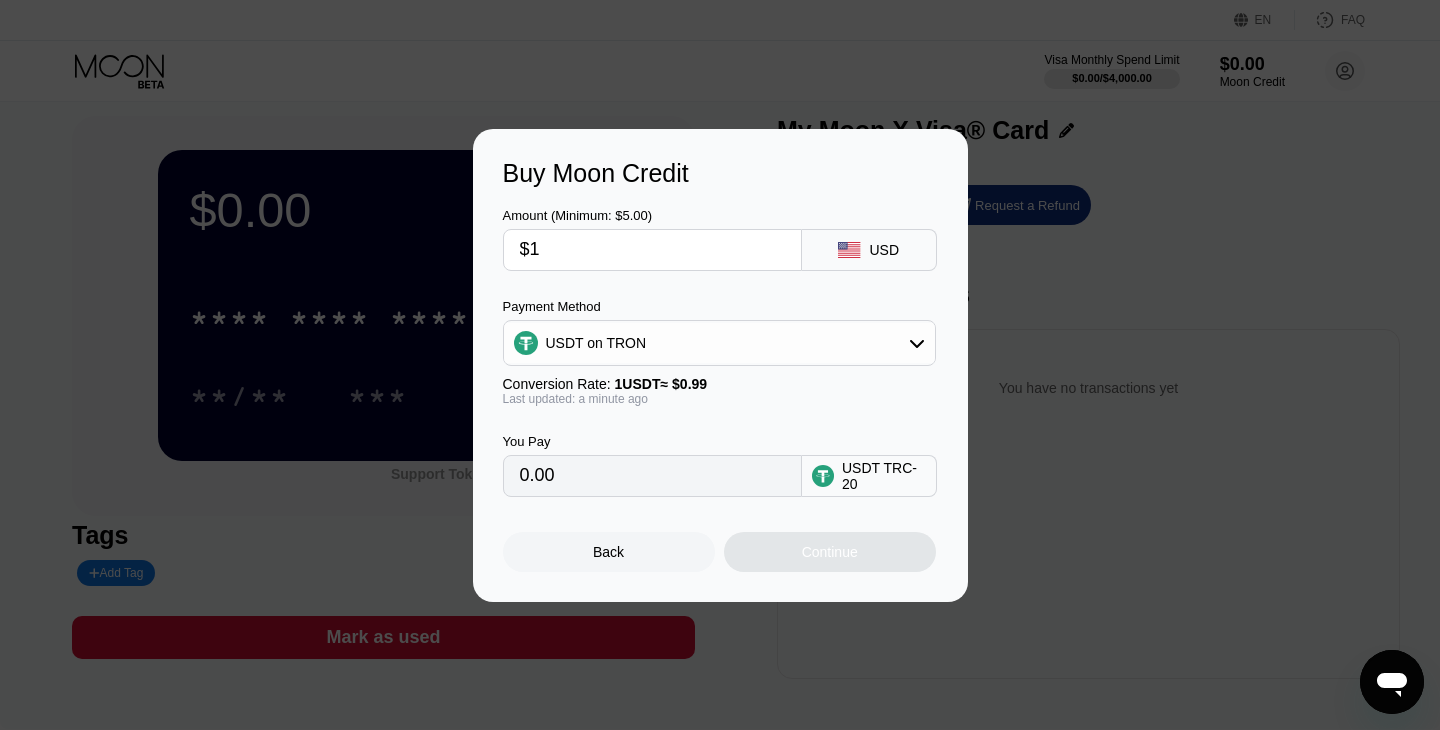 type on "1.01" 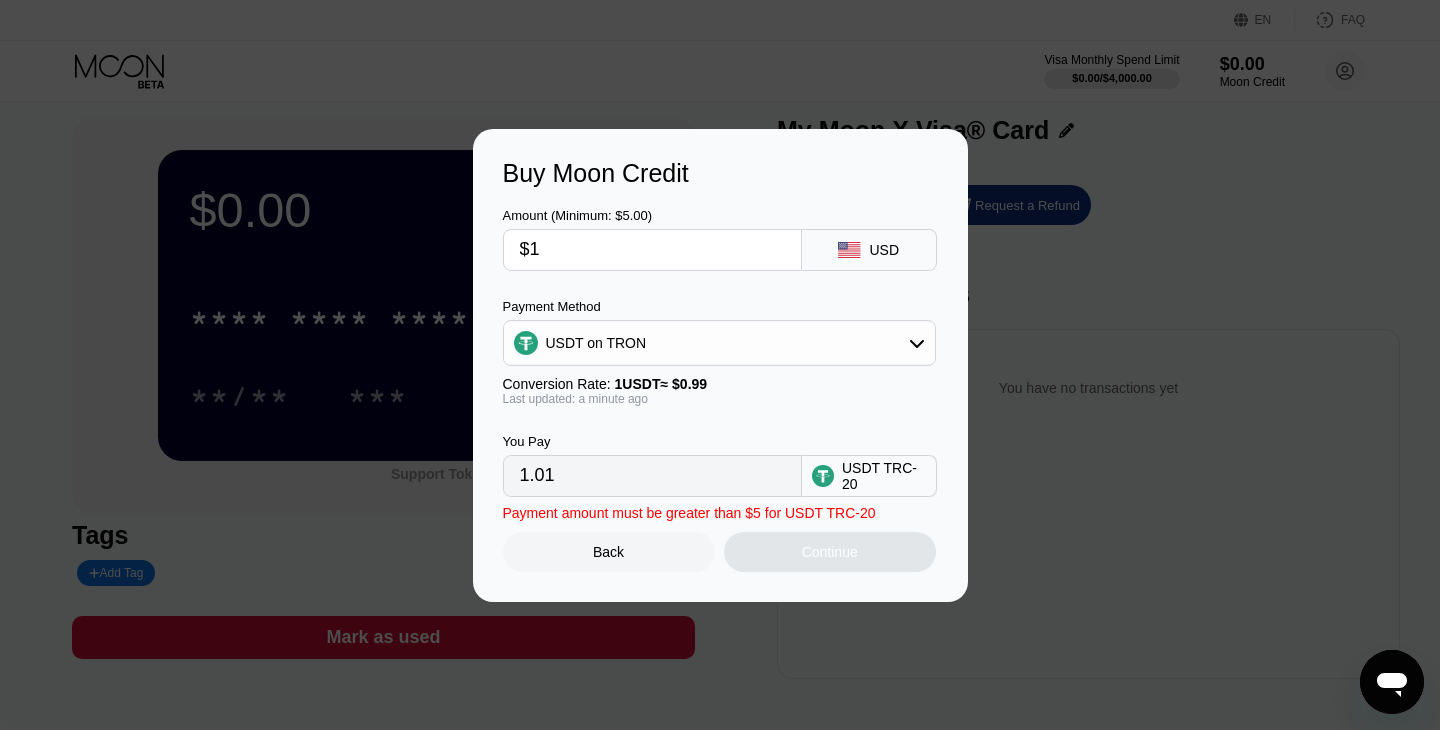 click on "Back" at bounding box center (609, 552) 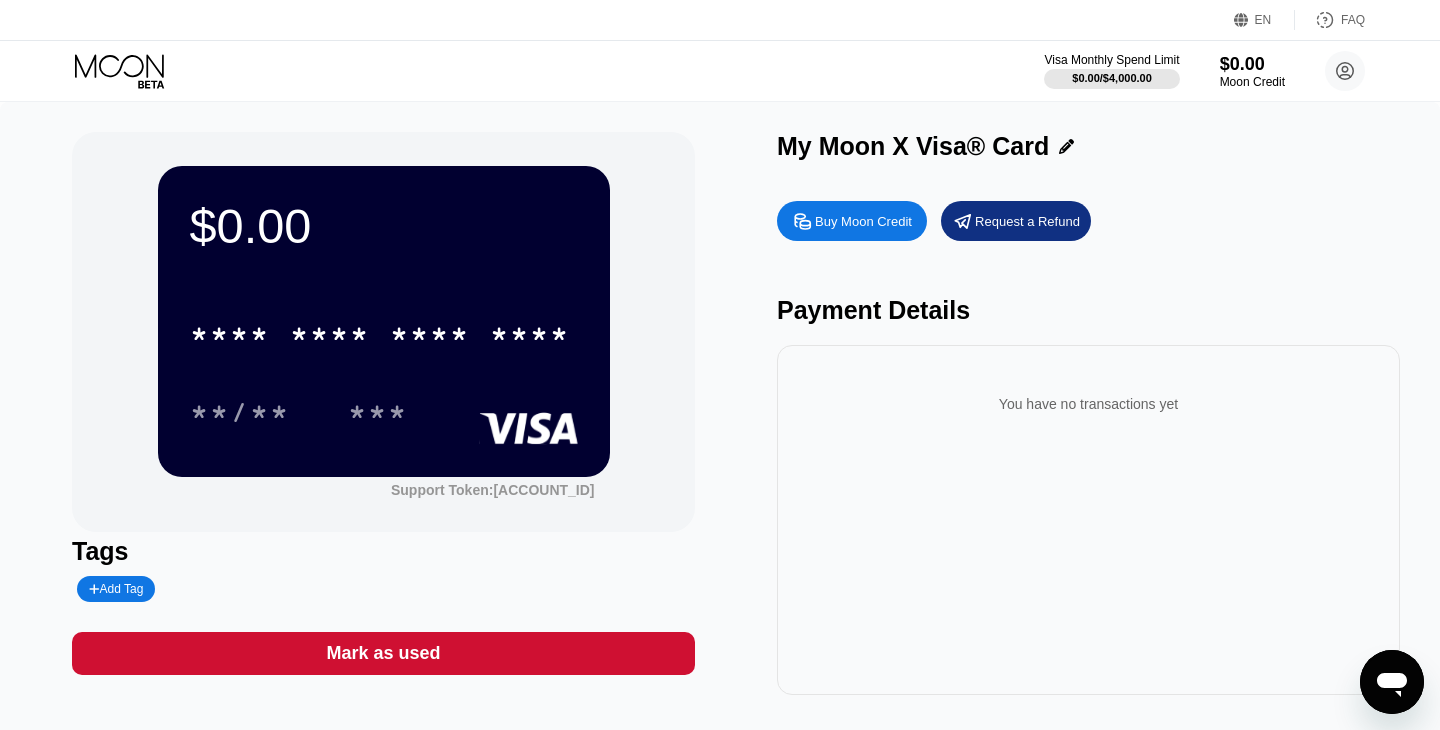 scroll, scrollTop: 0, scrollLeft: 0, axis: both 